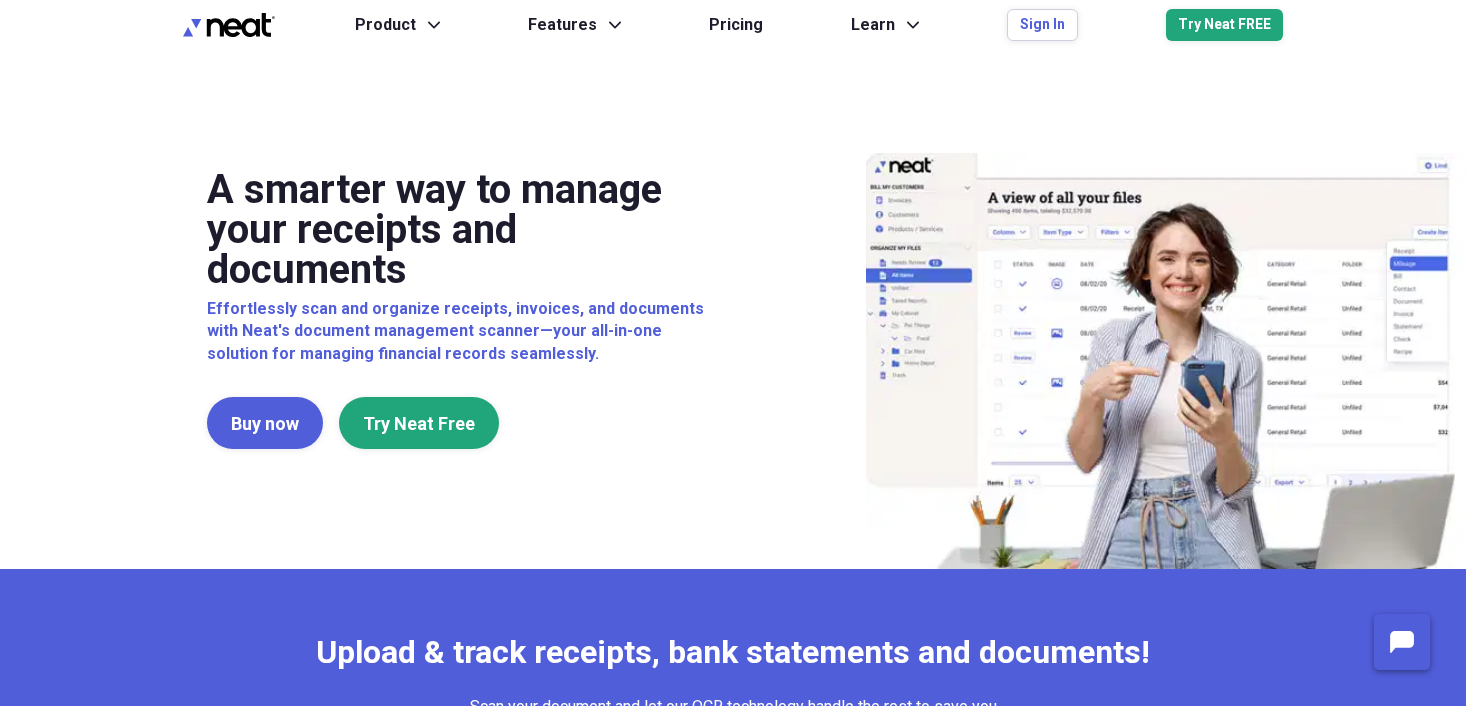 click on "Sign In" at bounding box center [1042, 25] 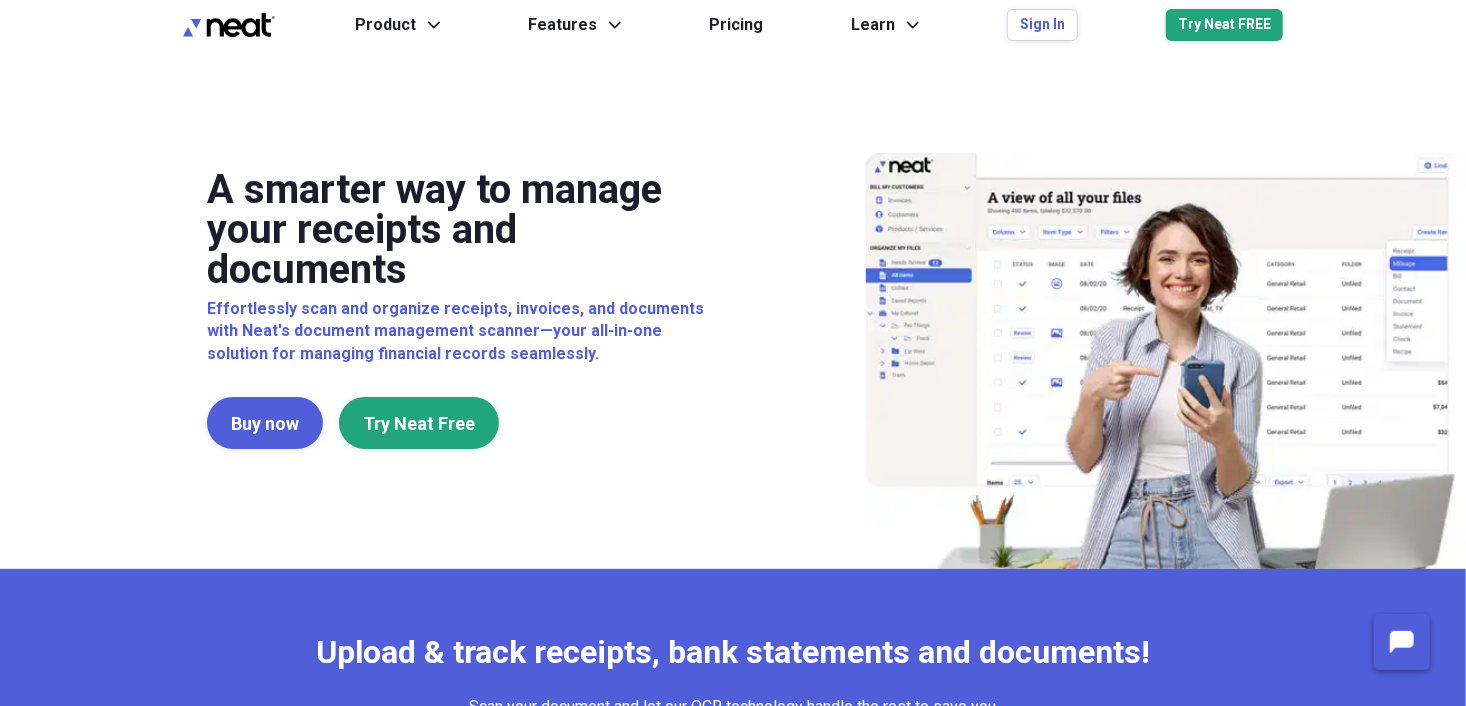 scroll, scrollTop: 0, scrollLeft: 0, axis: both 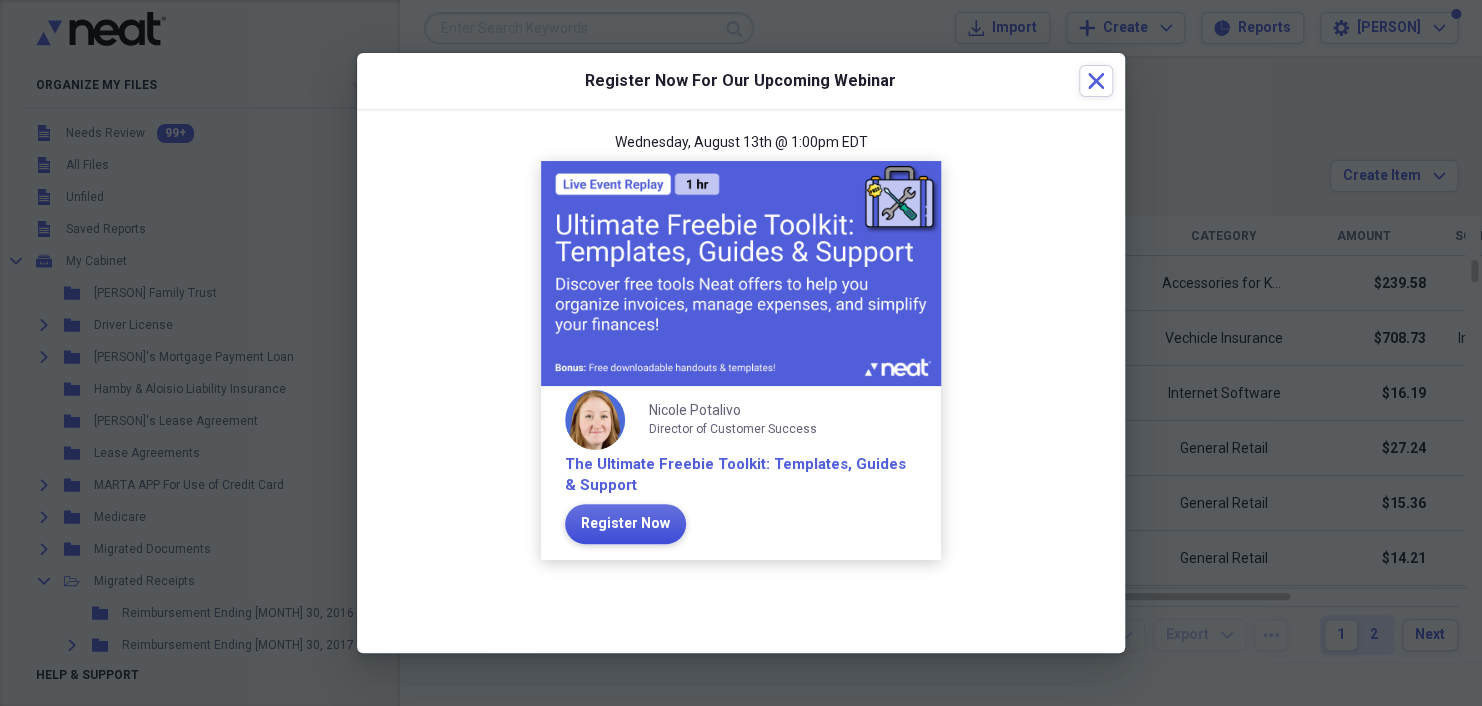 click on "Register Now" at bounding box center (625, 524) 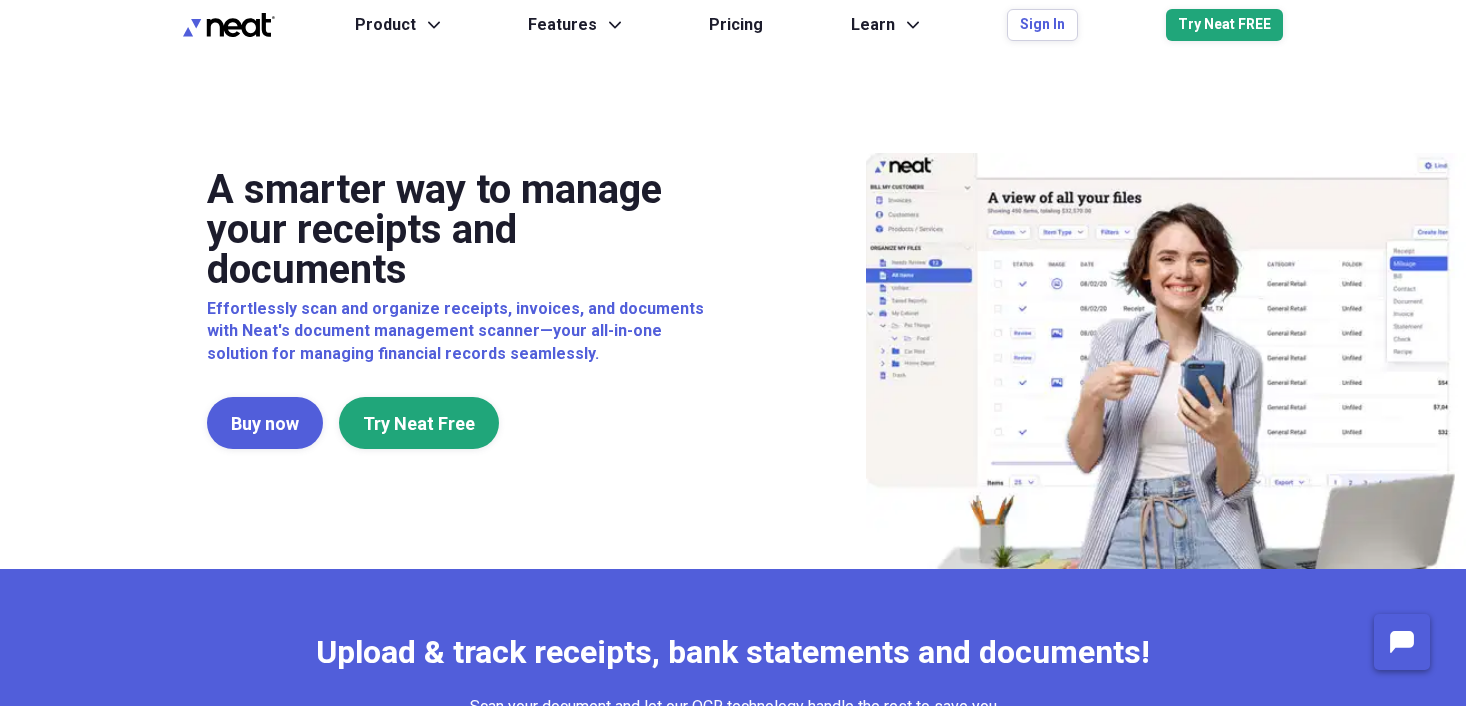 scroll, scrollTop: 0, scrollLeft: 0, axis: both 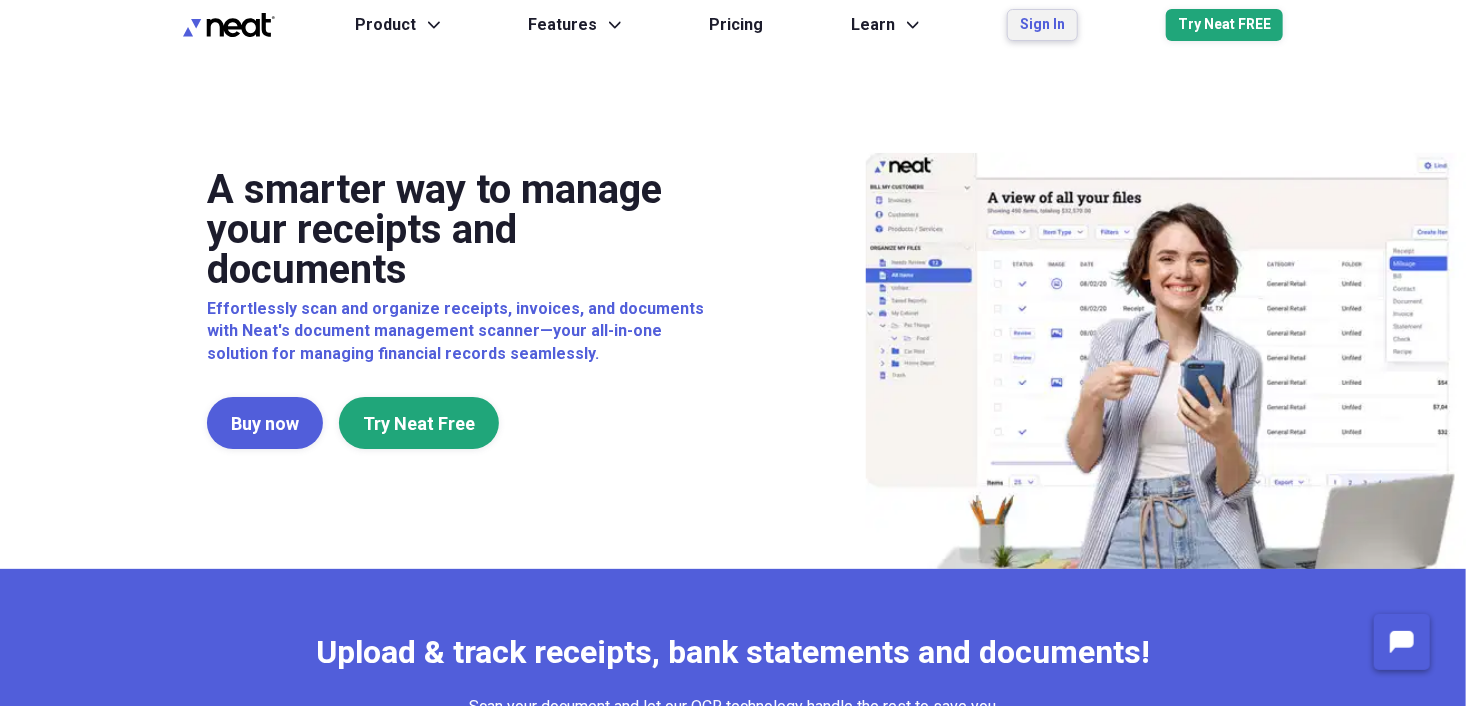 click on "Sign In" at bounding box center [1042, 25] 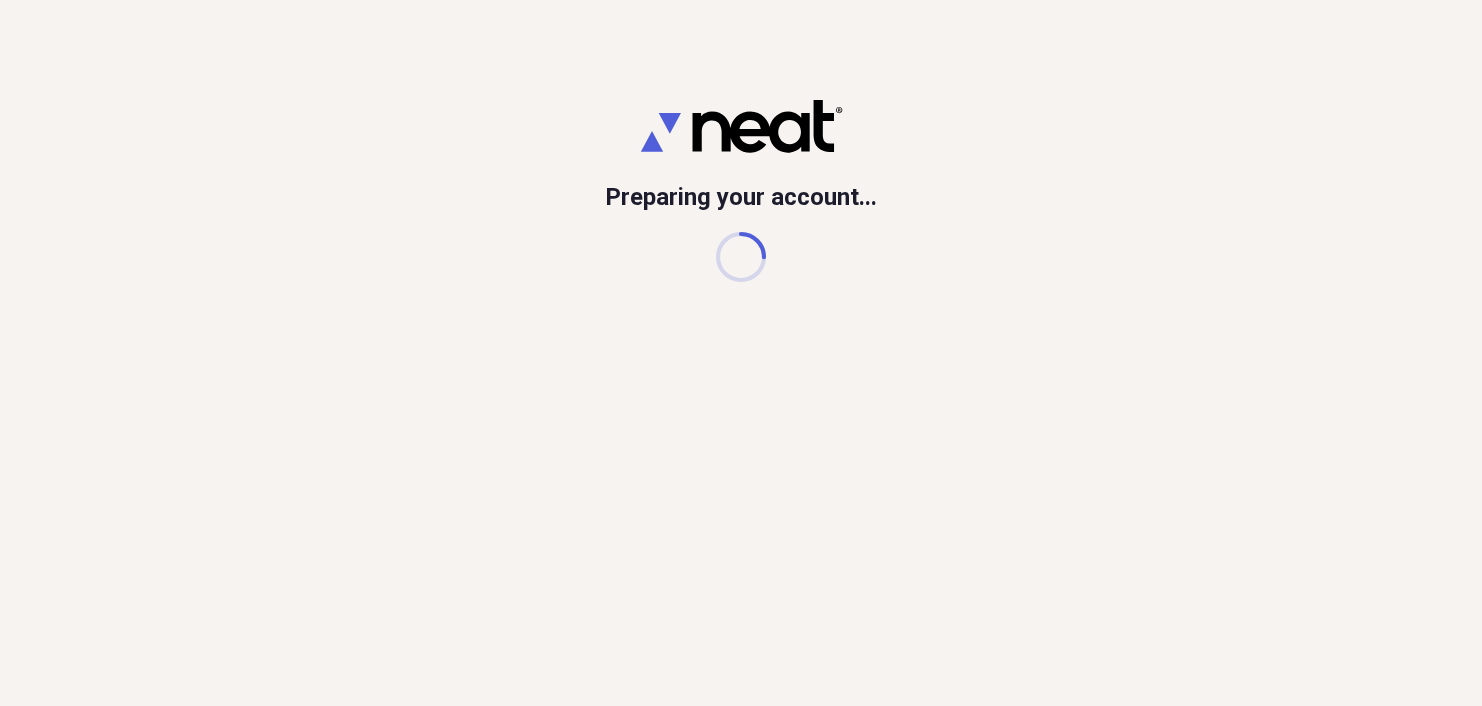 scroll, scrollTop: 0, scrollLeft: 0, axis: both 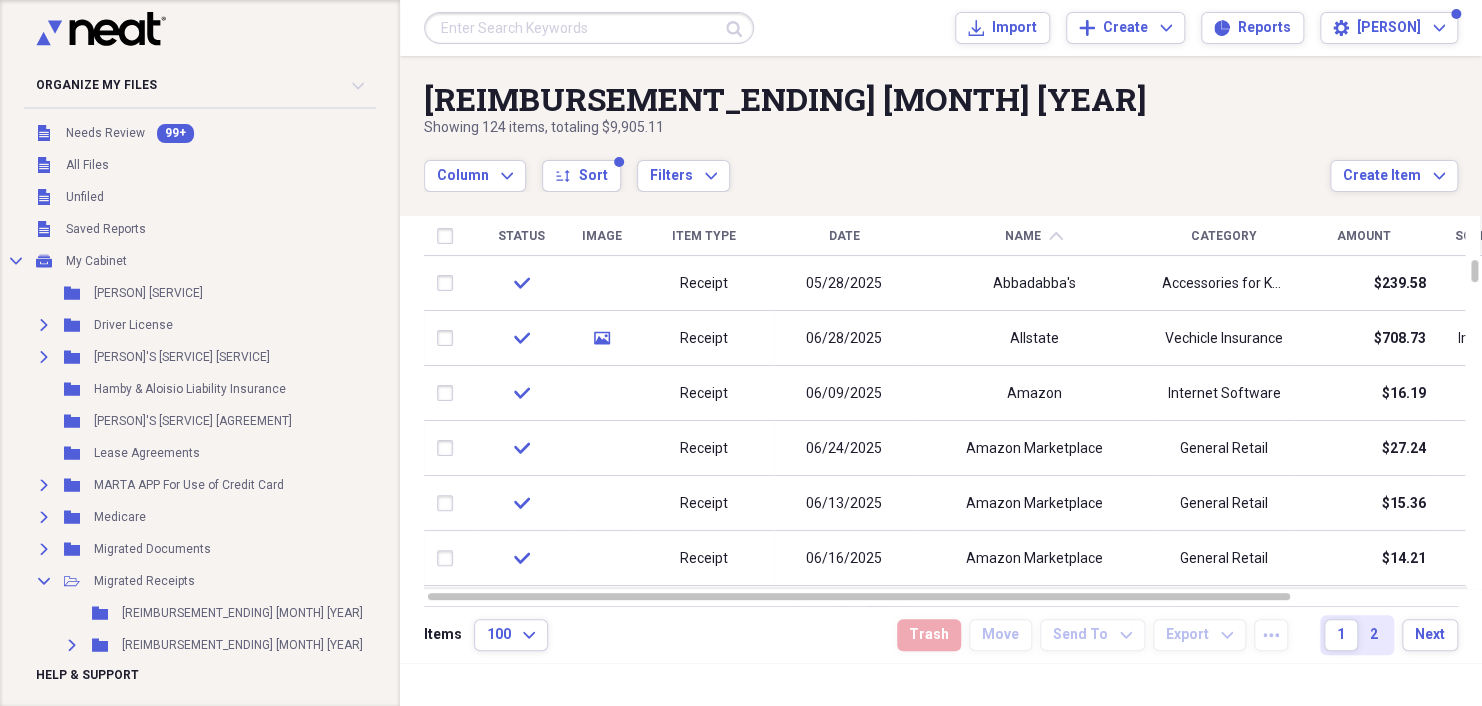 click on "Date" at bounding box center [844, 236] 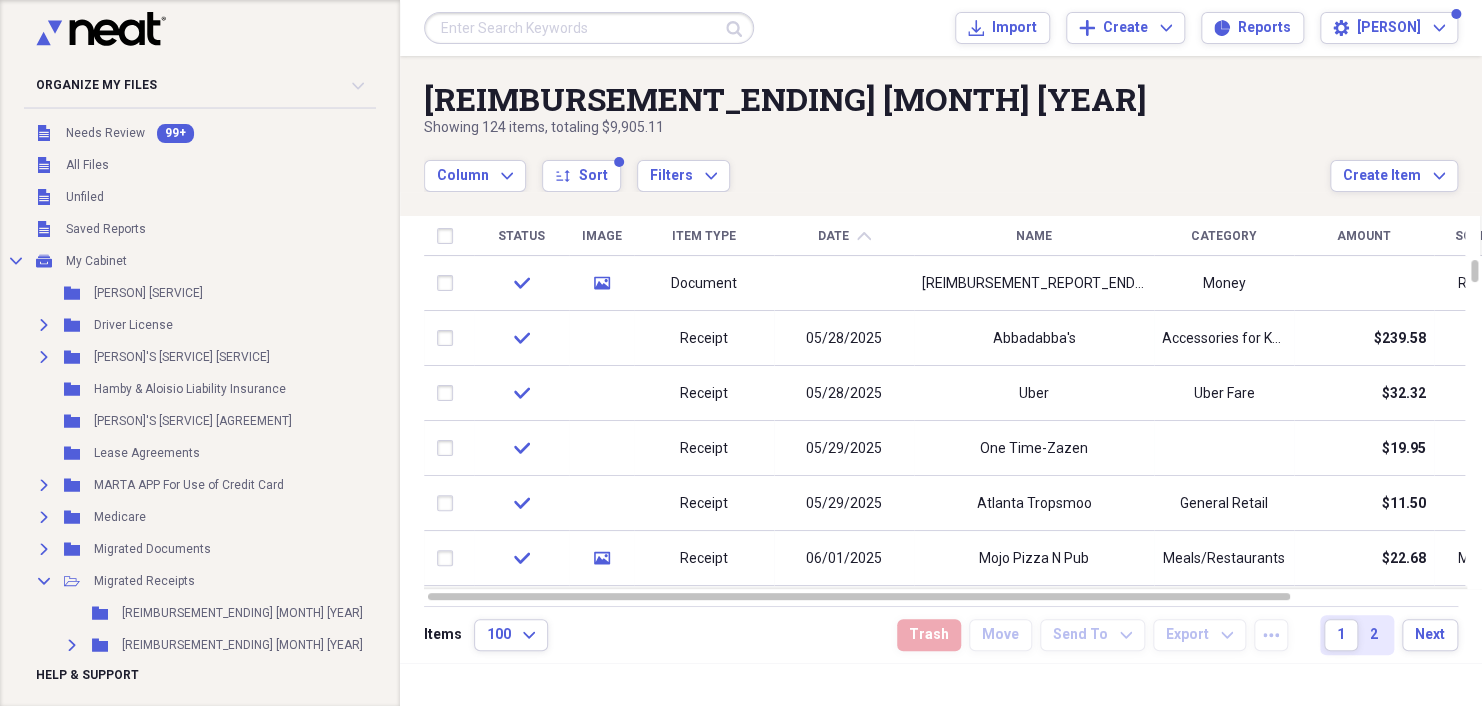 click on "chevron-up" 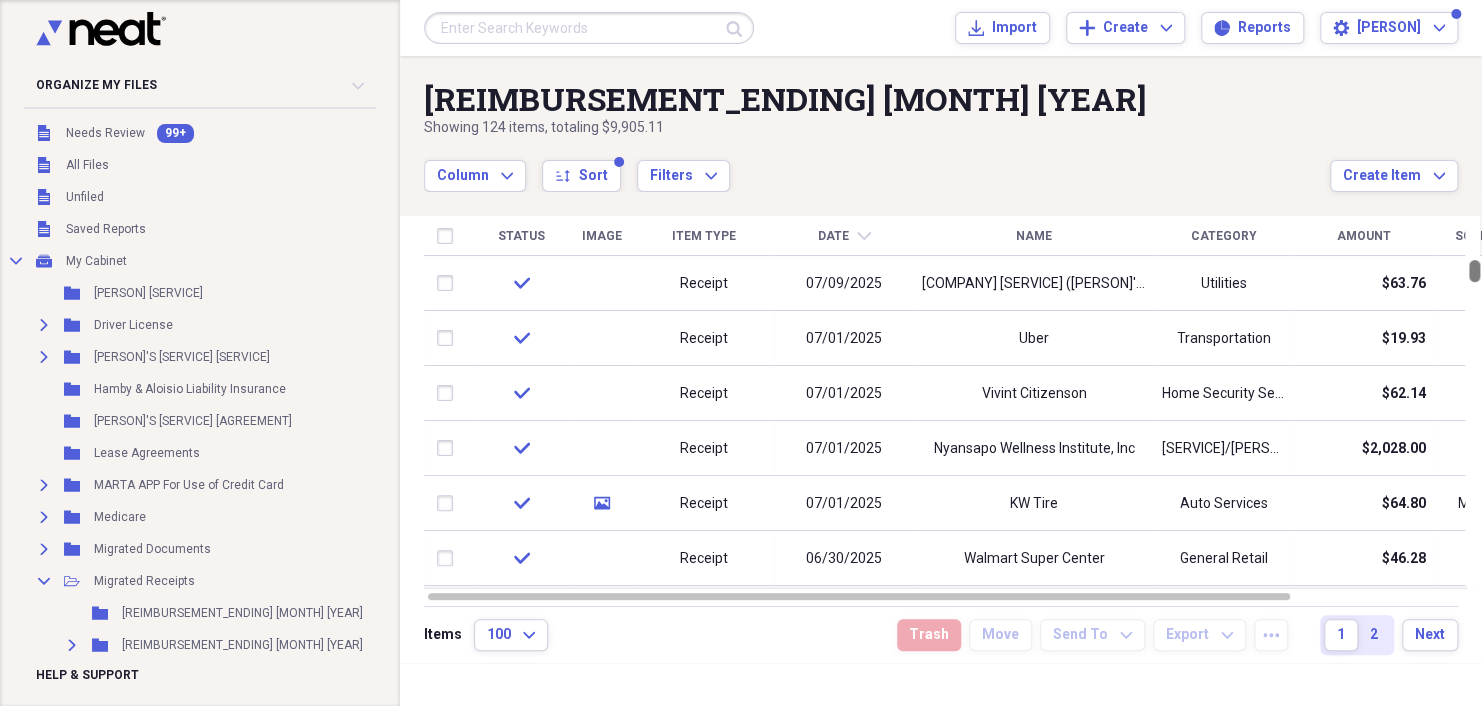 click at bounding box center [1474, 271] 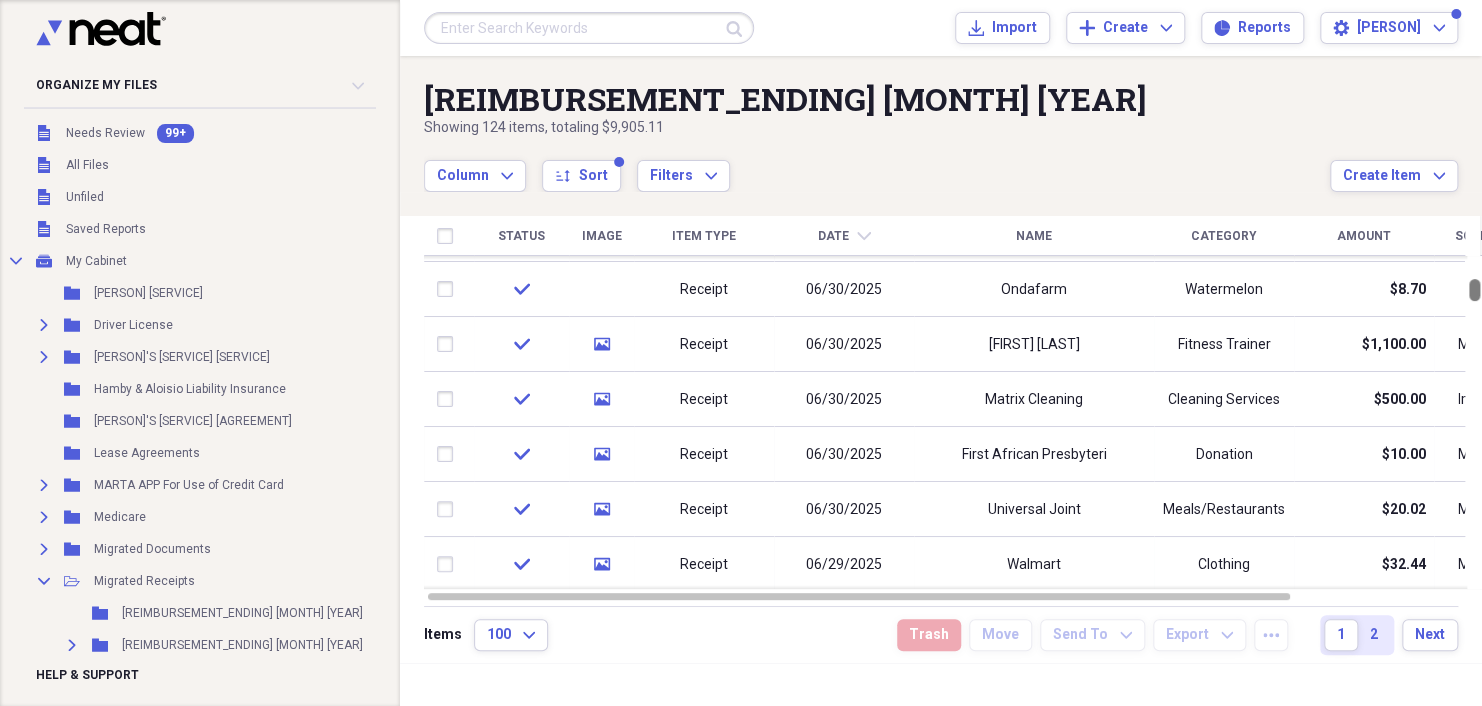 drag, startPoint x: 1473, startPoint y: 272, endPoint x: 1466, endPoint y: 291, distance: 20.248457 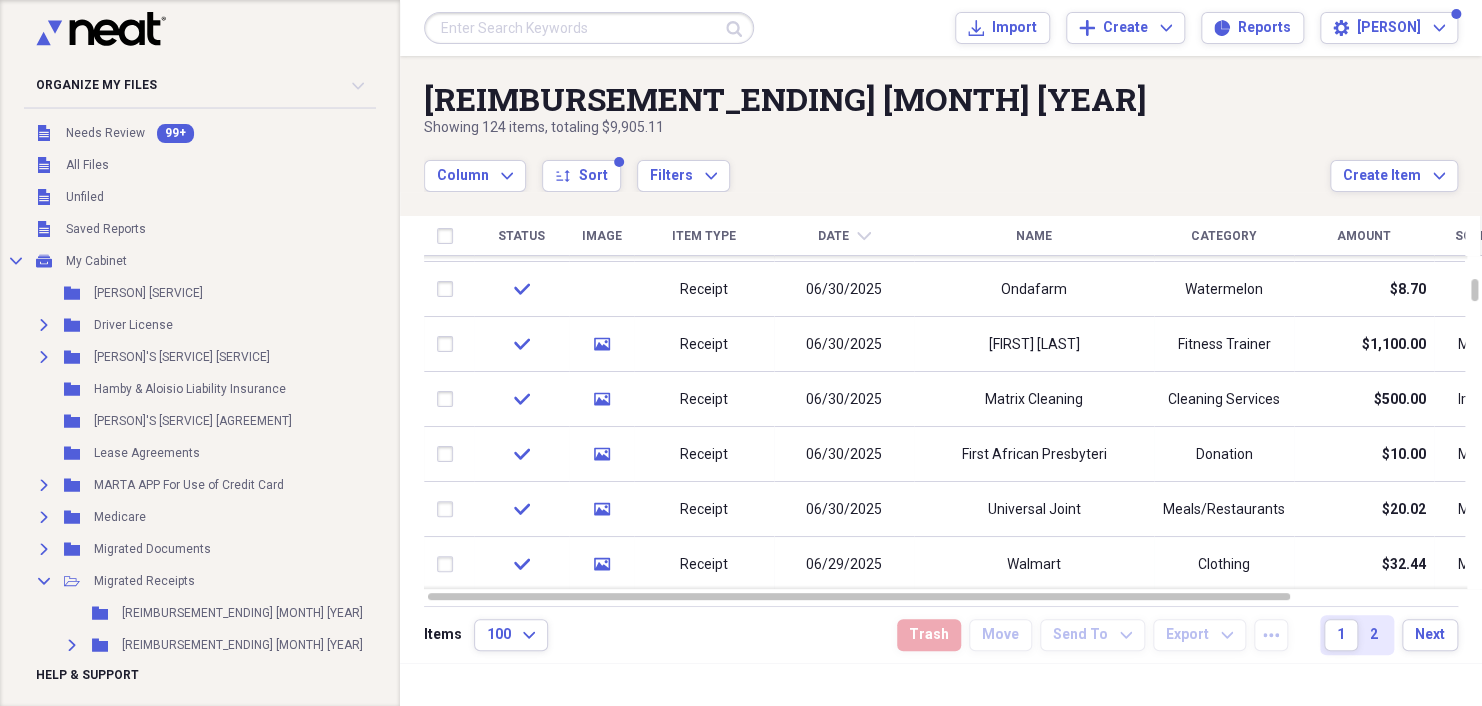 click on "Amount" at bounding box center [1364, 236] 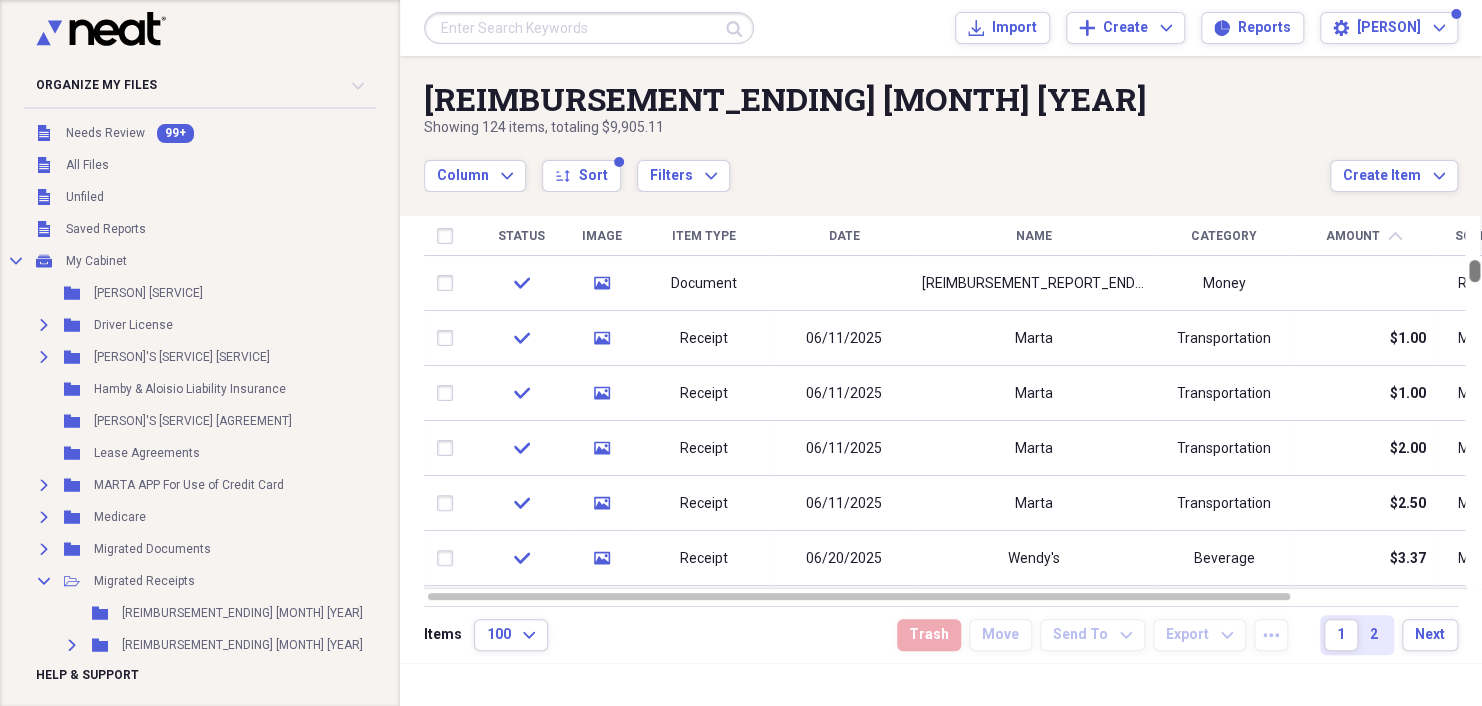 click at bounding box center [1474, 271] 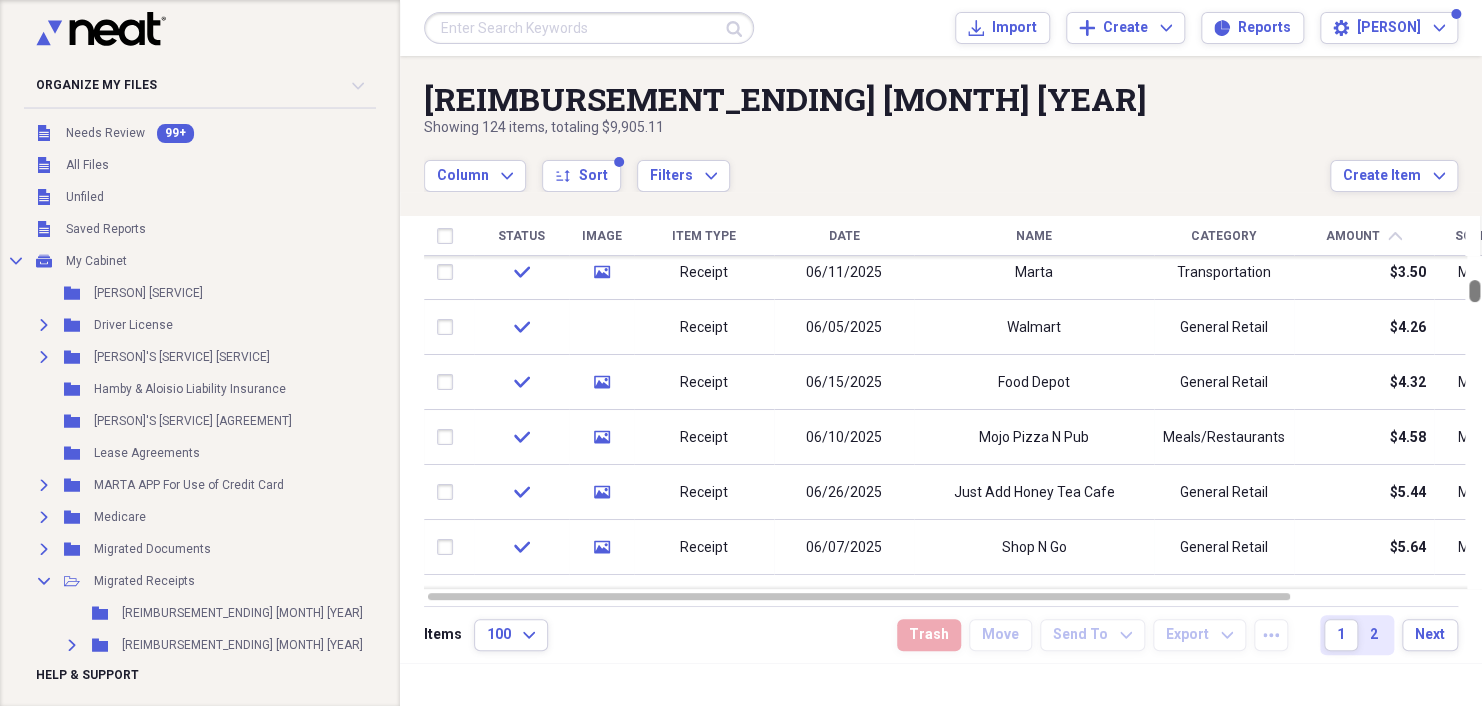 drag, startPoint x: 1475, startPoint y: 274, endPoint x: 1475, endPoint y: 294, distance: 20 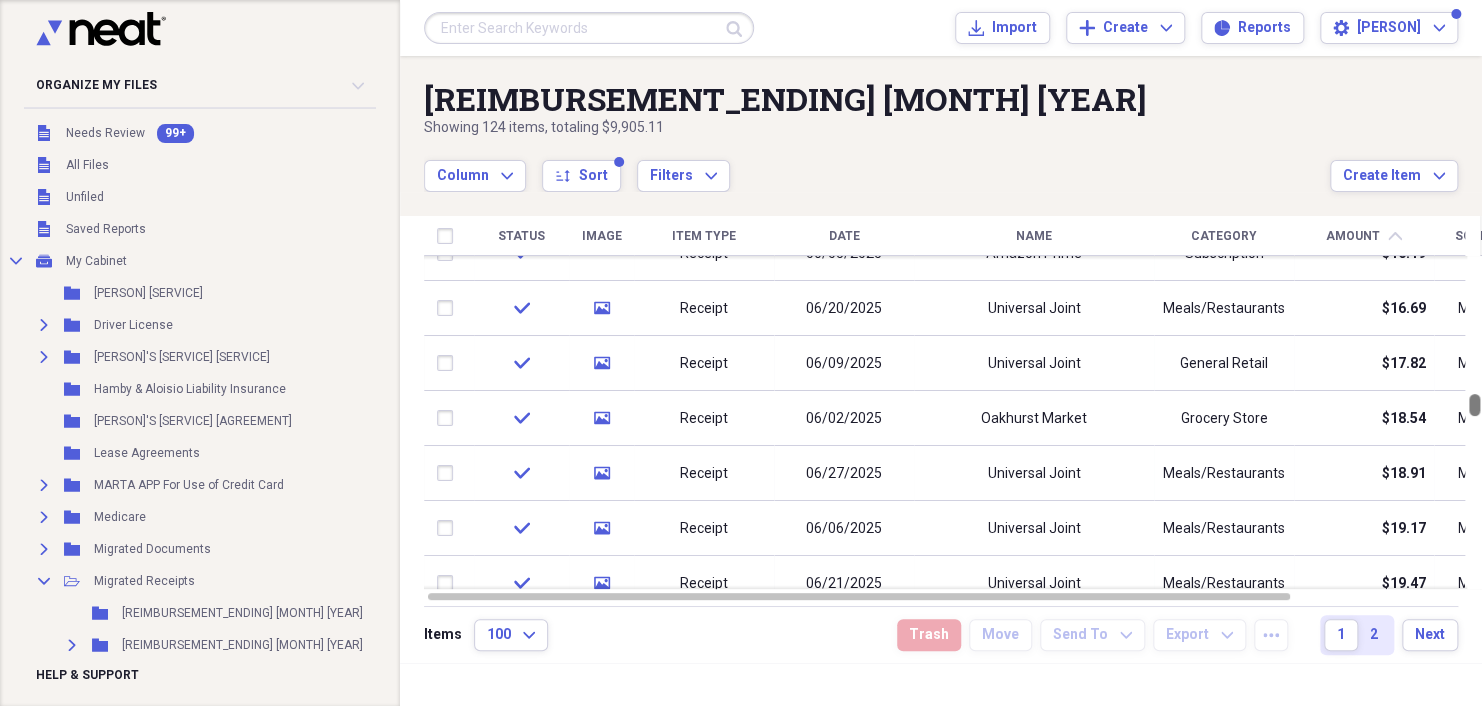 drag, startPoint x: 1475, startPoint y: 294, endPoint x: 1480, endPoint y: 409, distance: 115.10864 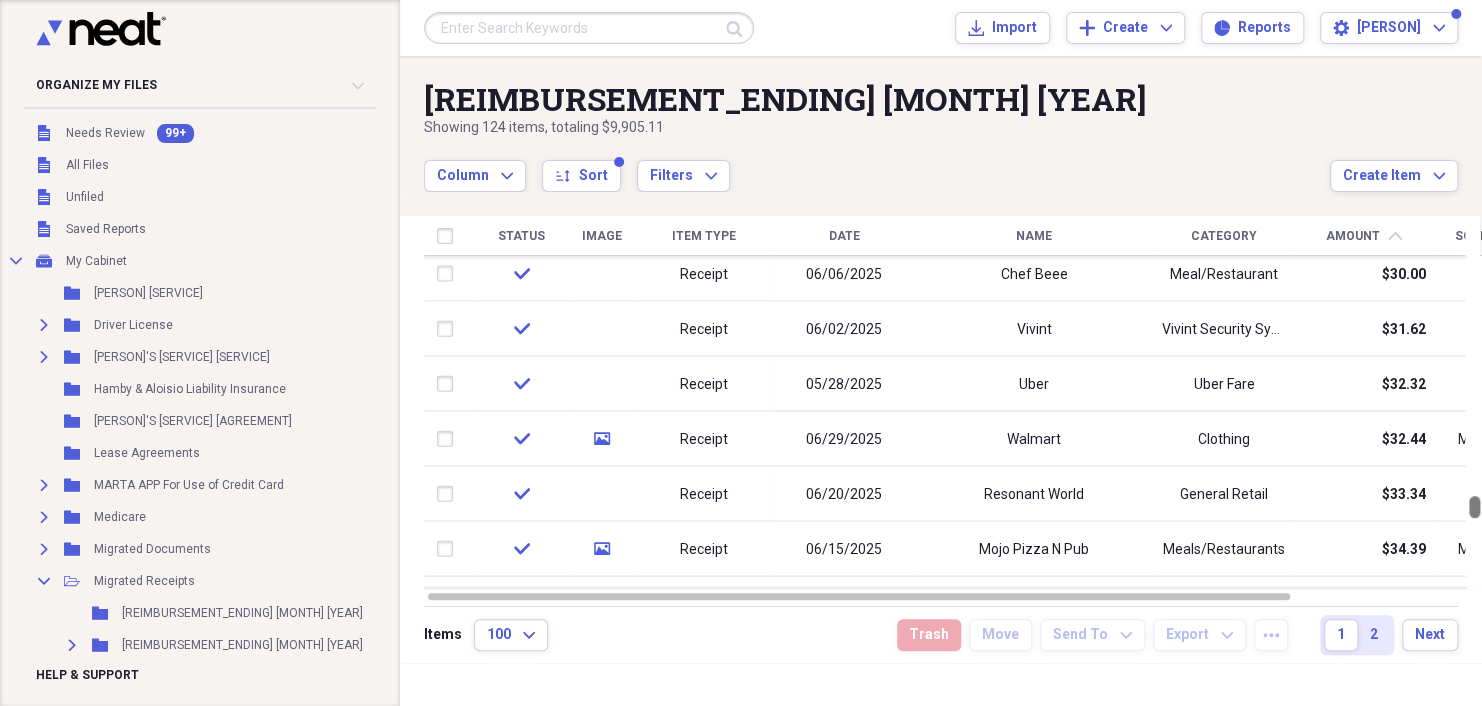 drag, startPoint x: 1480, startPoint y: 409, endPoint x: 1480, endPoint y: 510, distance: 101 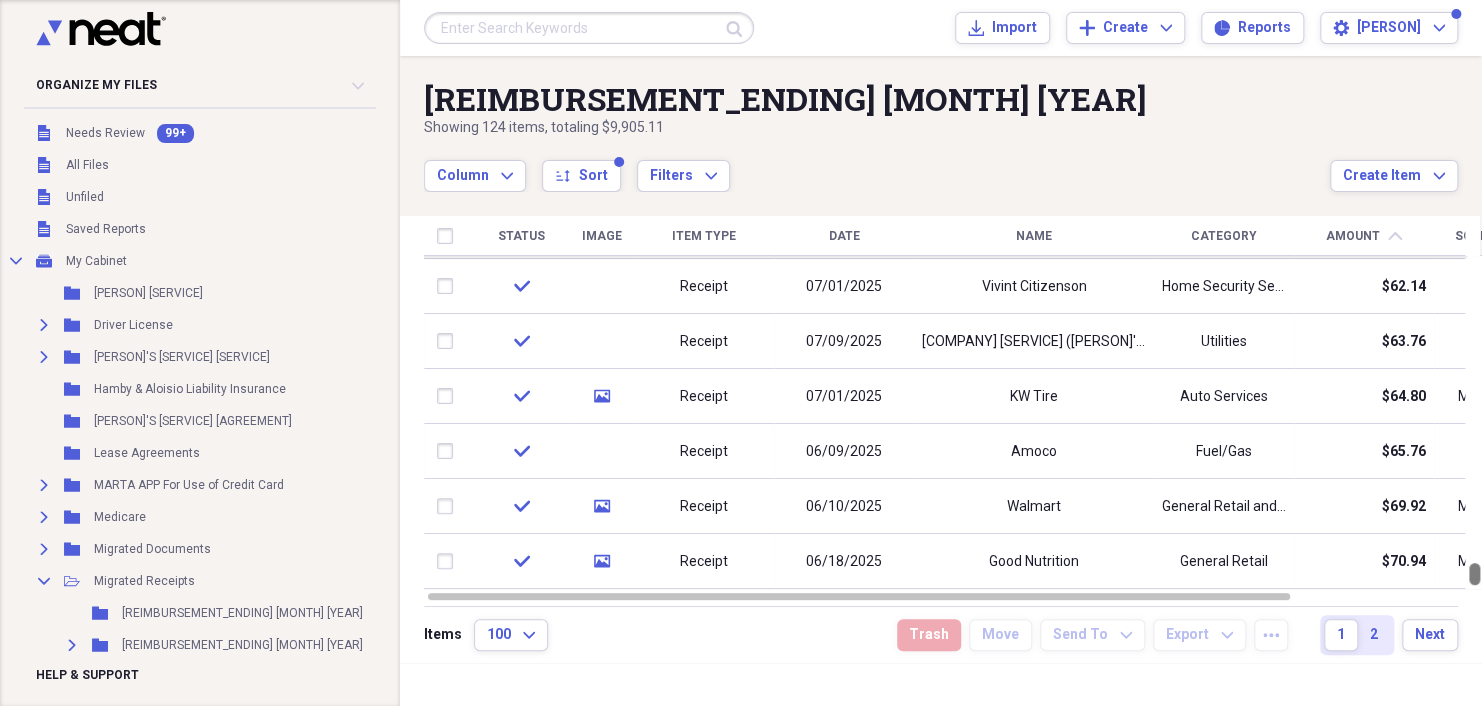 drag, startPoint x: 1473, startPoint y: 502, endPoint x: 1484, endPoint y: 579, distance: 77.781746 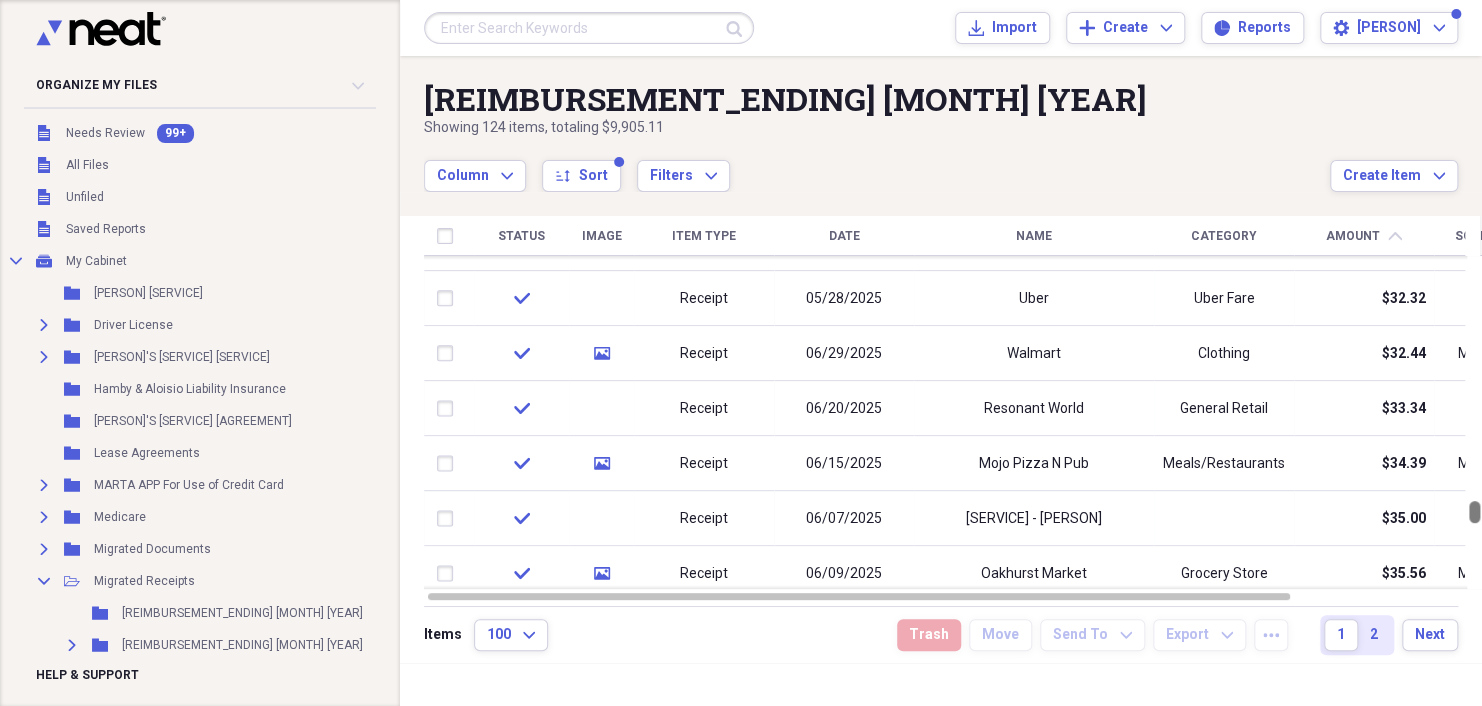 drag, startPoint x: 1473, startPoint y: 574, endPoint x: 1477, endPoint y: 512, distance: 62.1289 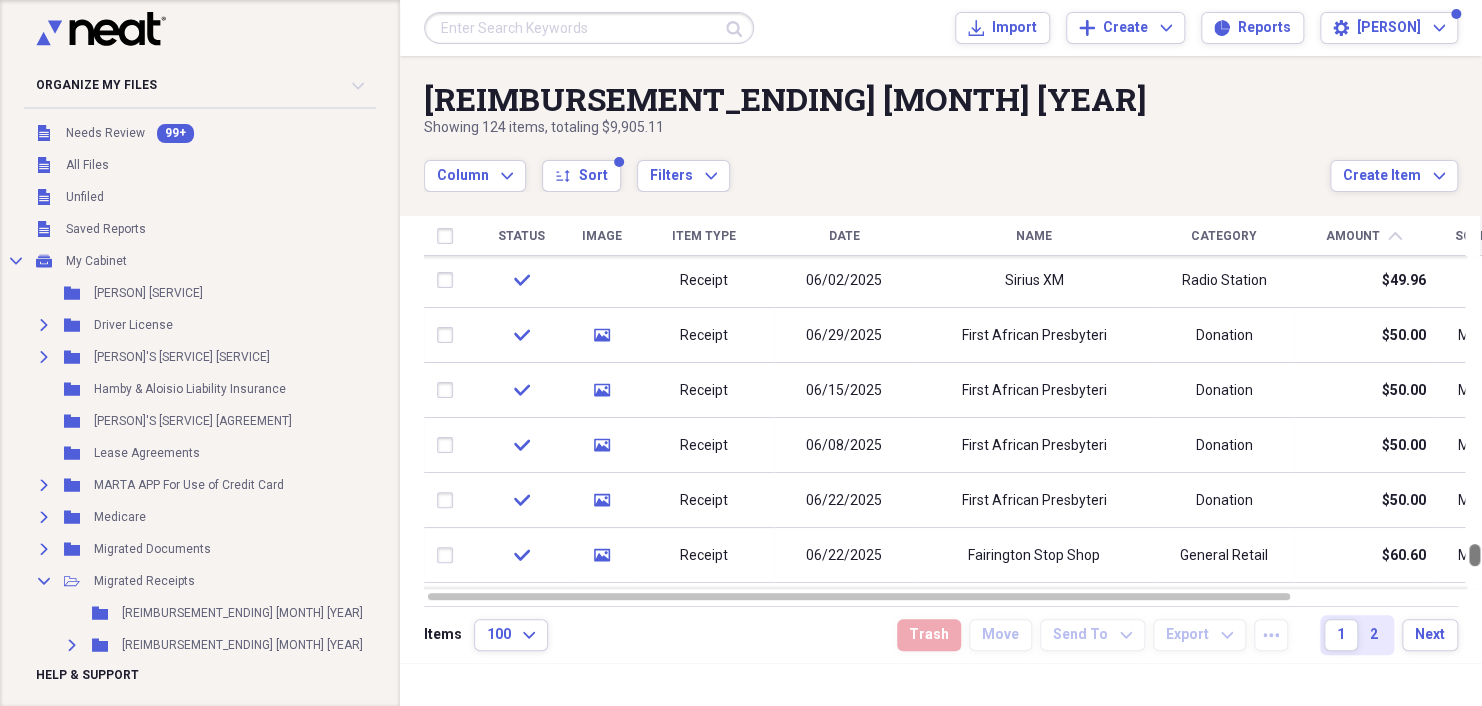 drag, startPoint x: 1477, startPoint y: 512, endPoint x: 1480, endPoint y: 557, distance: 45.099888 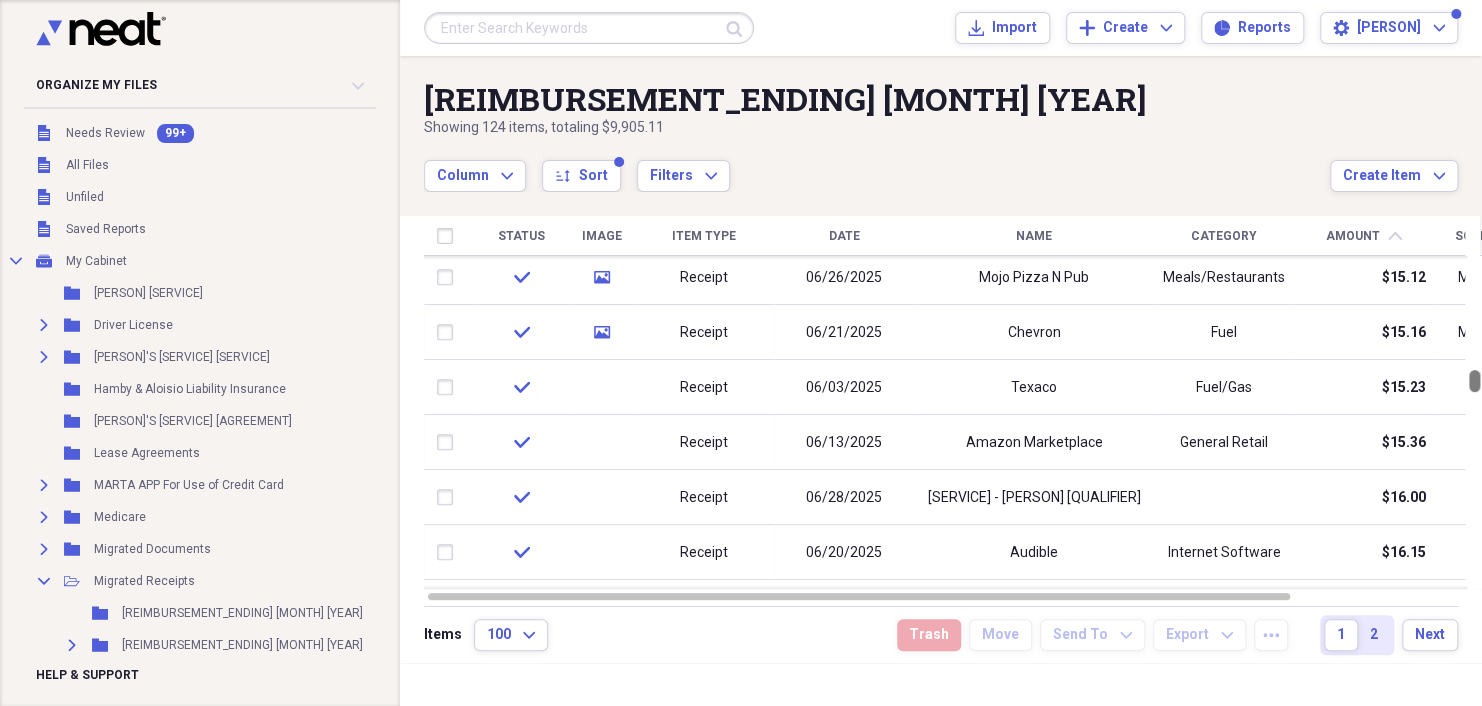 drag, startPoint x: 1475, startPoint y: 558, endPoint x: 1483, endPoint y: 382, distance: 176.18172 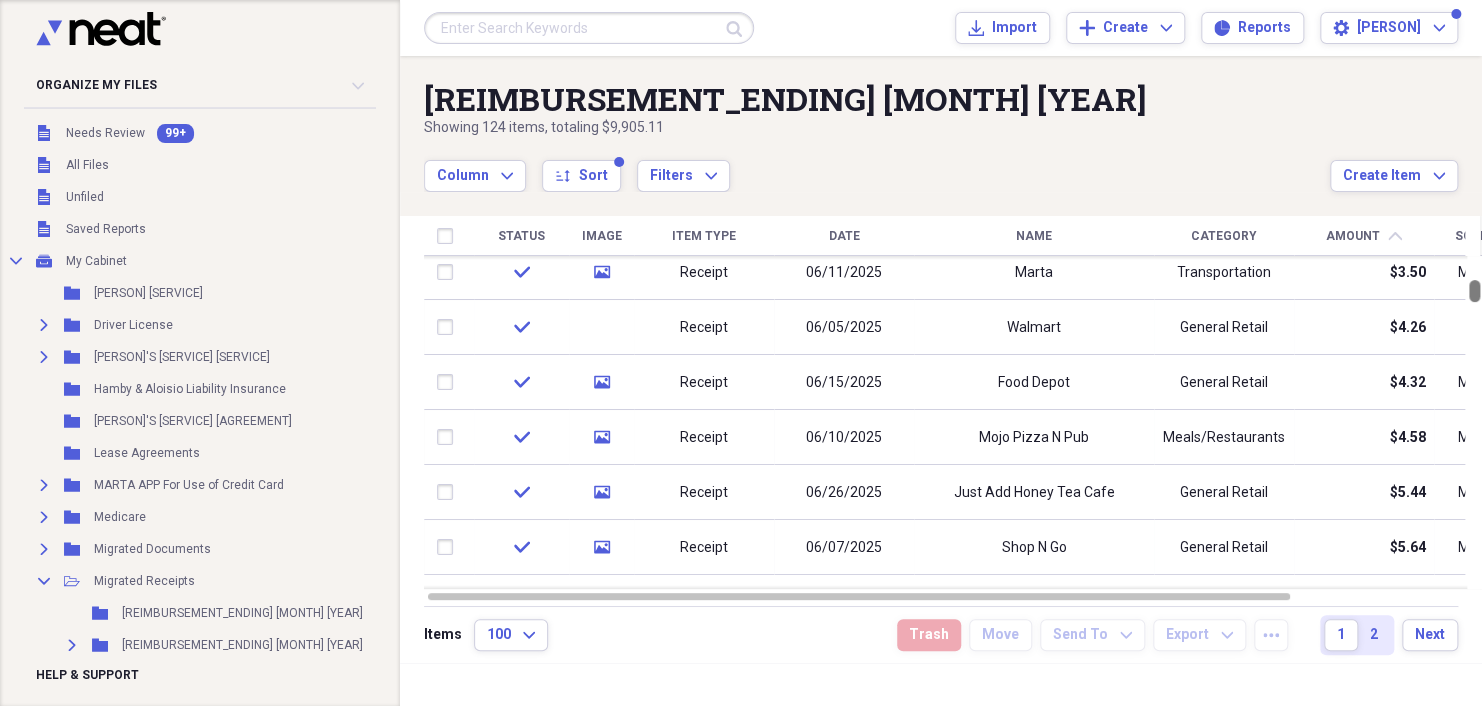 drag, startPoint x: 1474, startPoint y: 387, endPoint x: 1474, endPoint y: 297, distance: 90 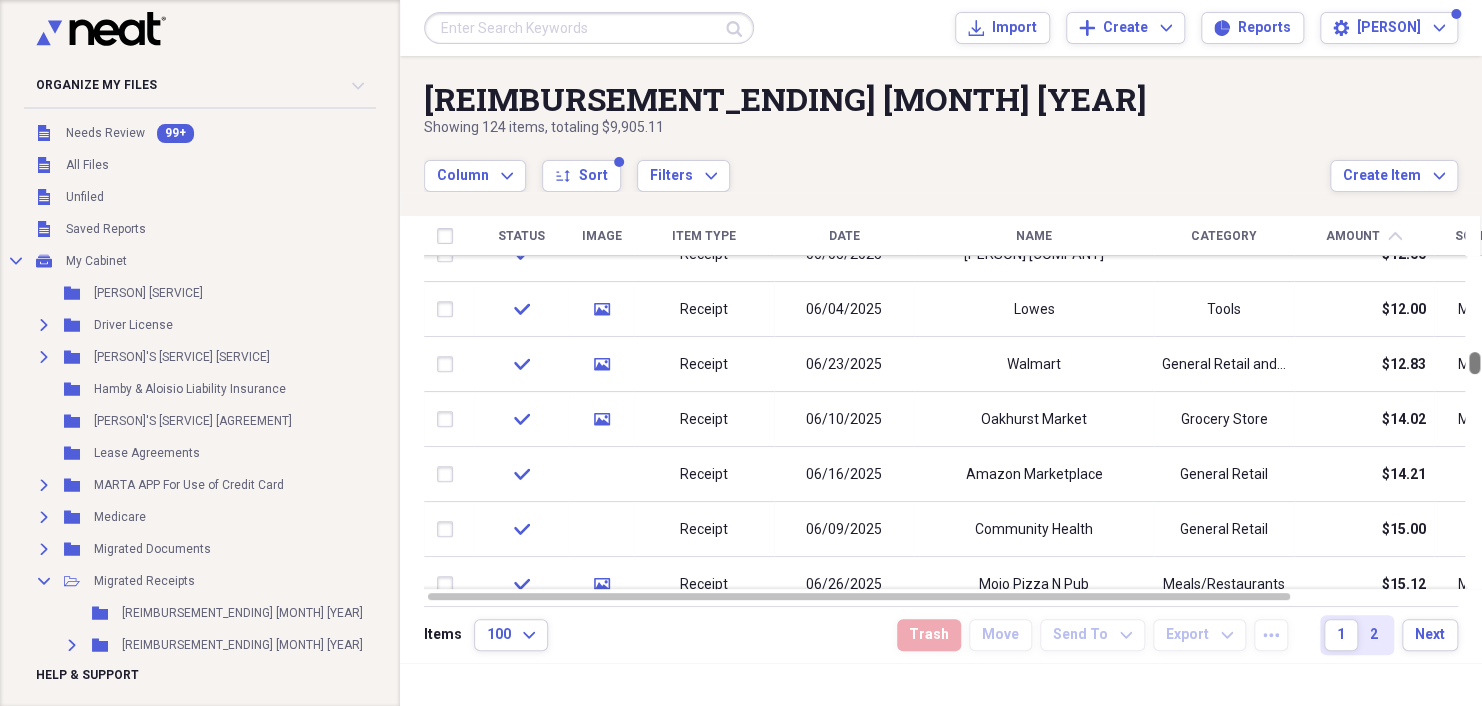 drag, startPoint x: 1476, startPoint y: 298, endPoint x: 1477, endPoint y: 370, distance: 72.00694 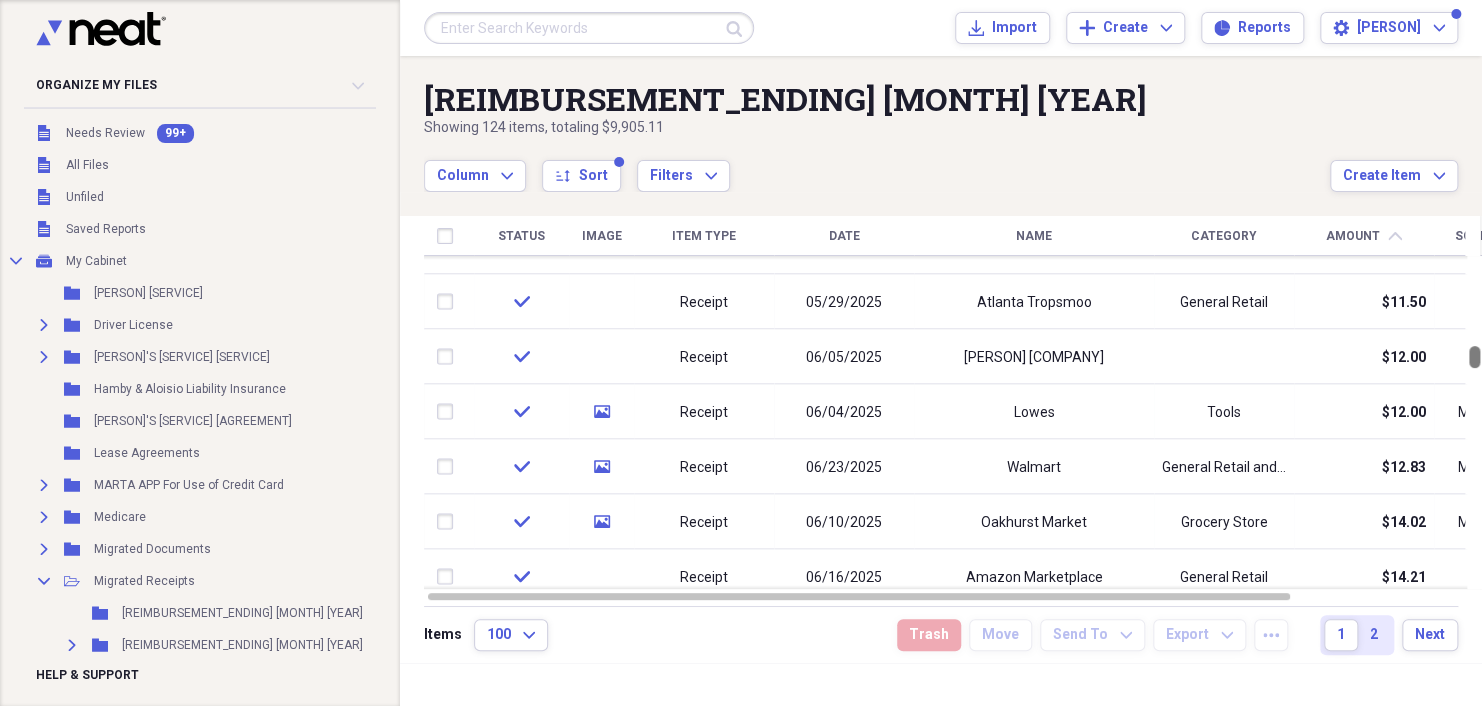 click at bounding box center [1474, 357] 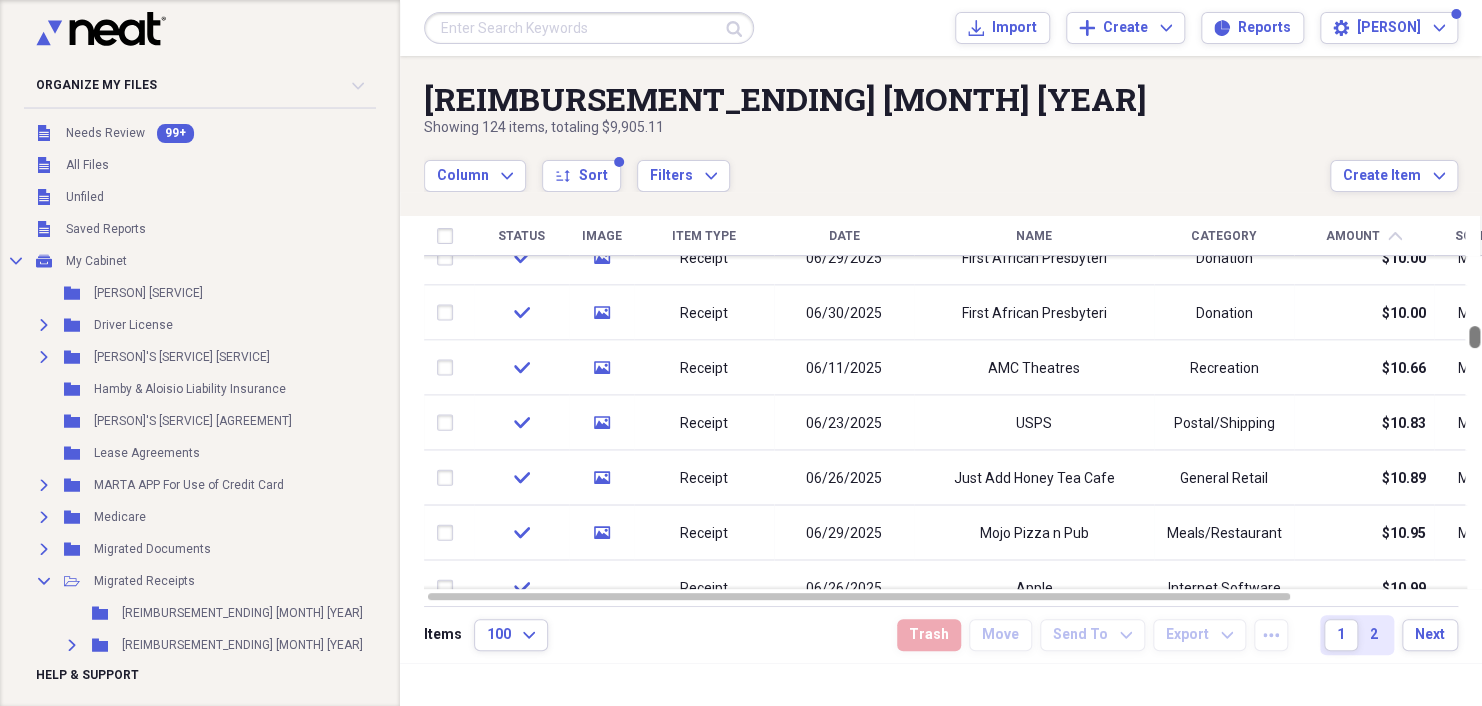 drag, startPoint x: 1476, startPoint y: 355, endPoint x: 1481, endPoint y: 335, distance: 20.615528 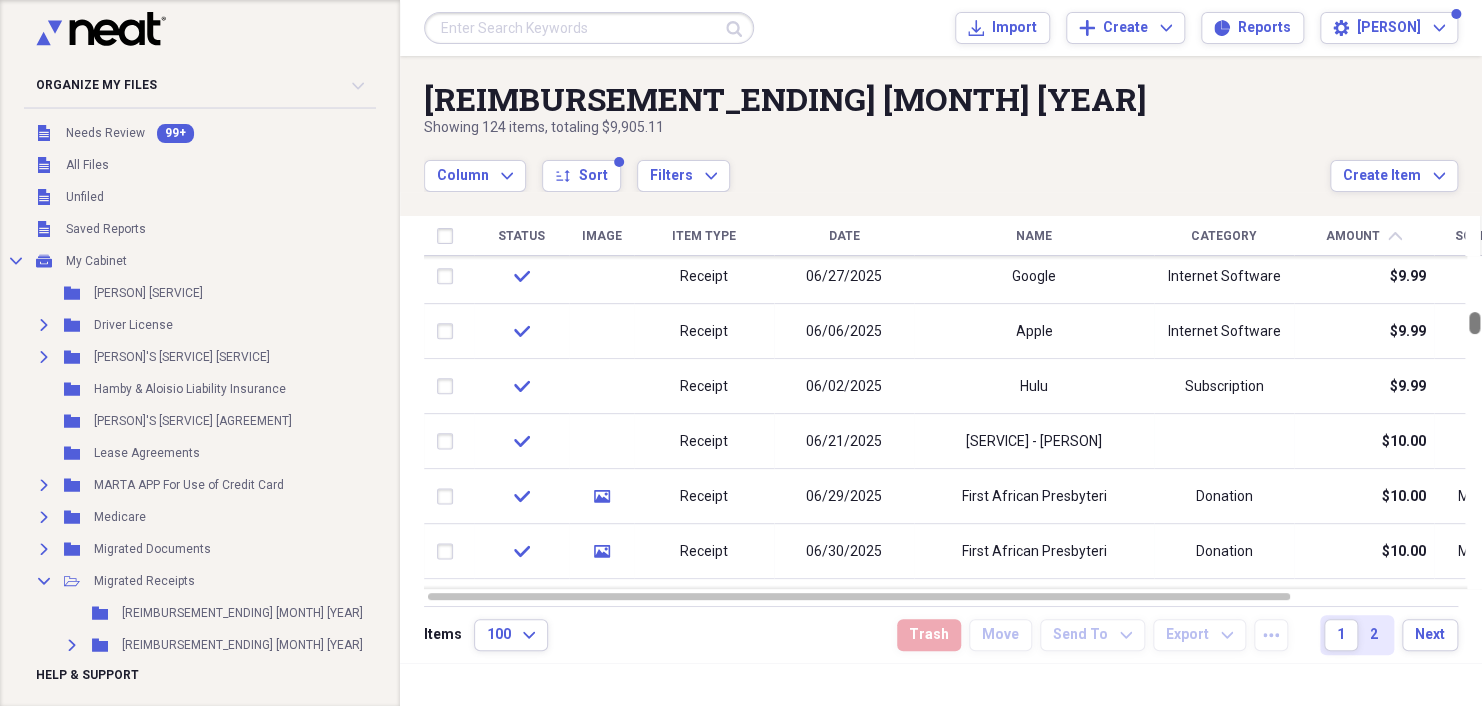 drag, startPoint x: 1475, startPoint y: 337, endPoint x: 1476, endPoint y: 323, distance: 14.035668 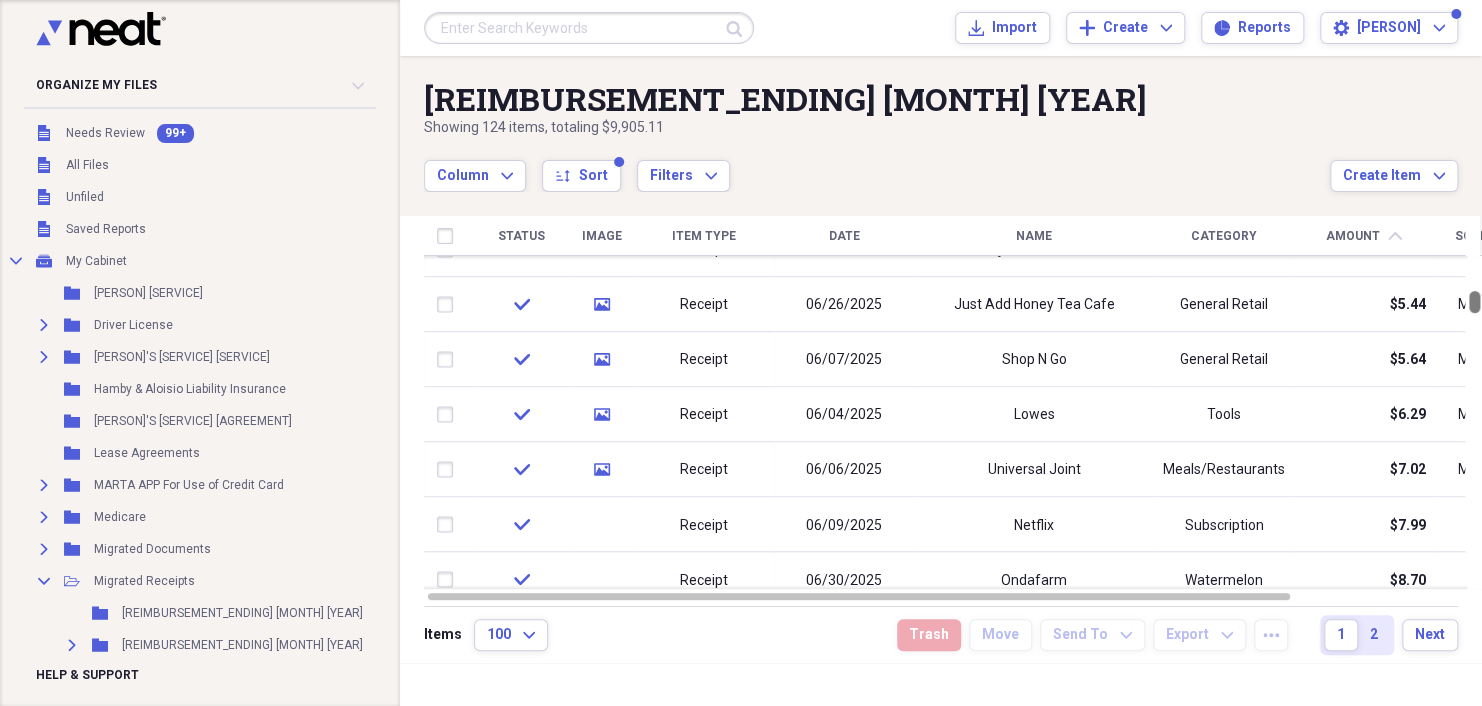 drag, startPoint x: 1476, startPoint y: 323, endPoint x: 1474, endPoint y: 302, distance: 21.095022 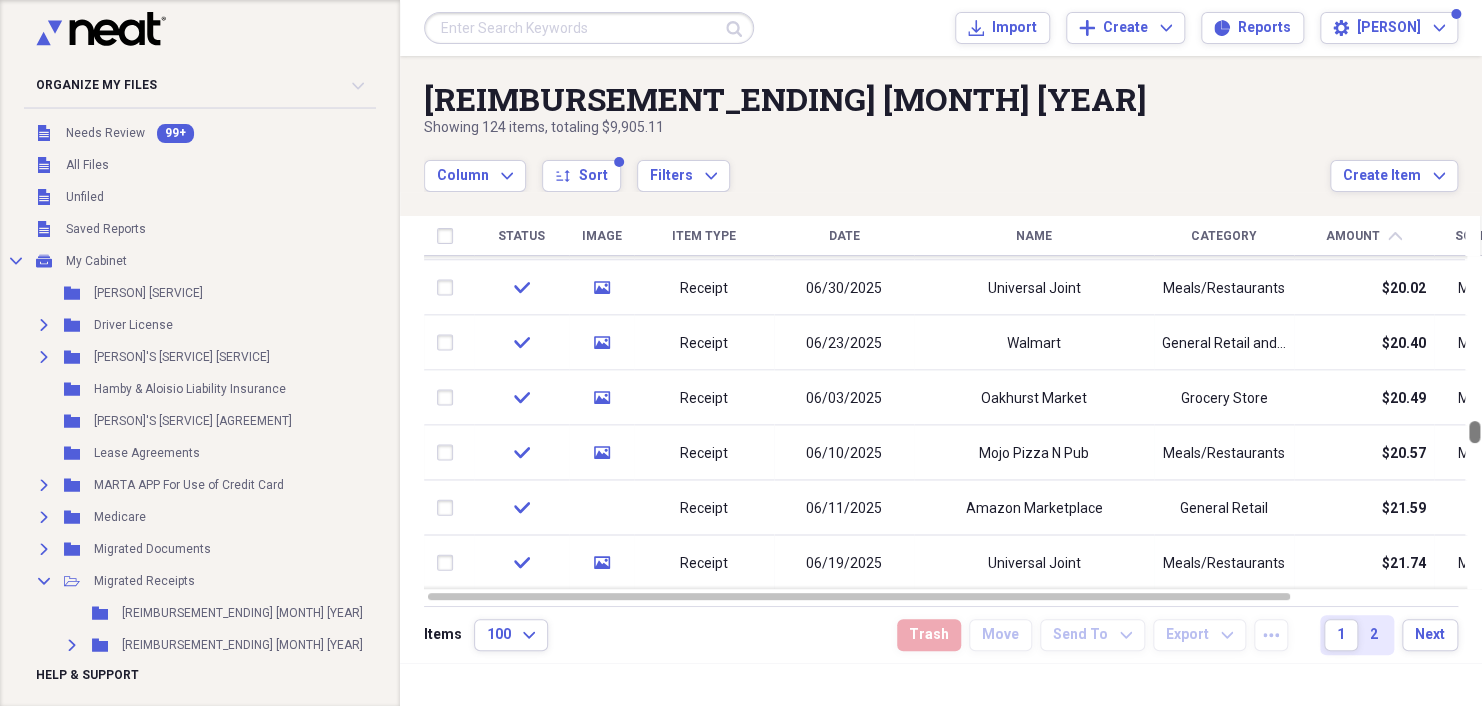 drag, startPoint x: 1476, startPoint y: 306, endPoint x: 1480, endPoint y: 437, distance: 131.06105 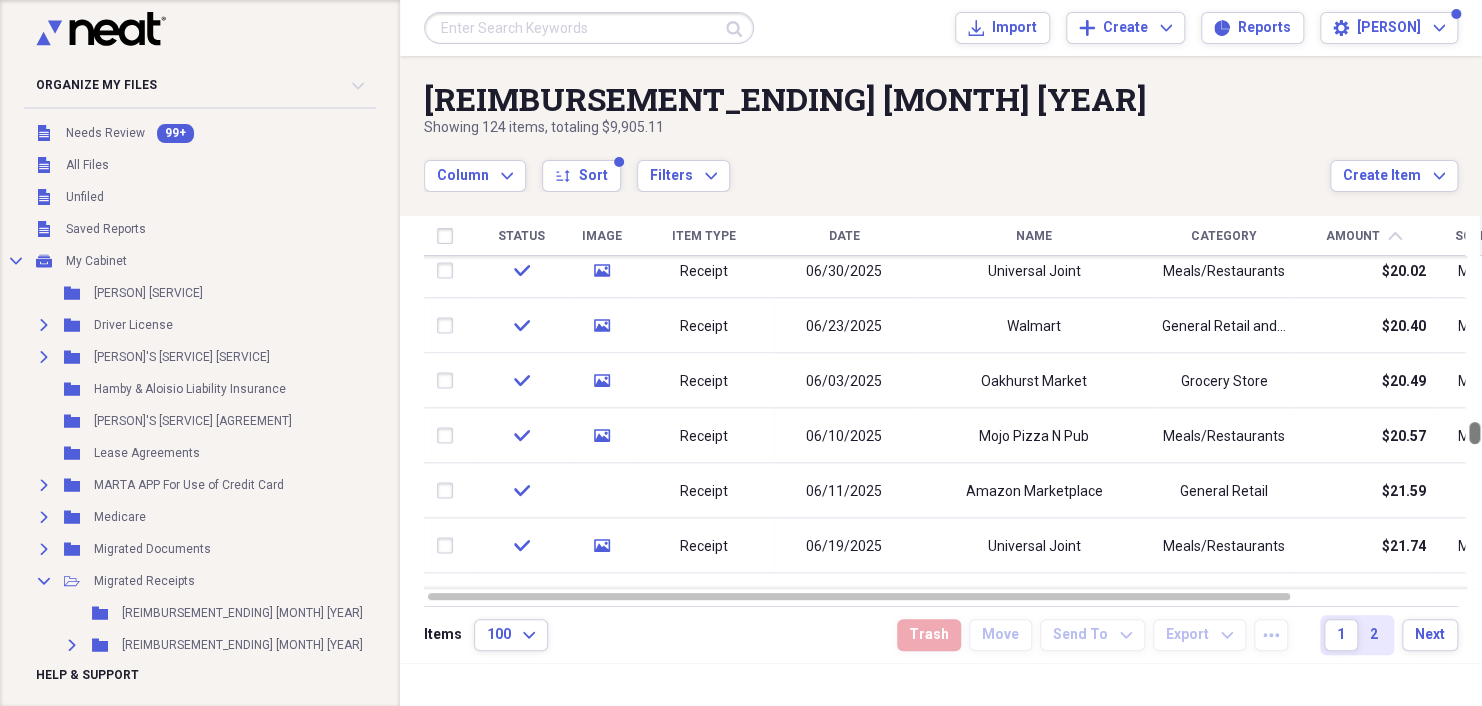 click at bounding box center [1474, 433] 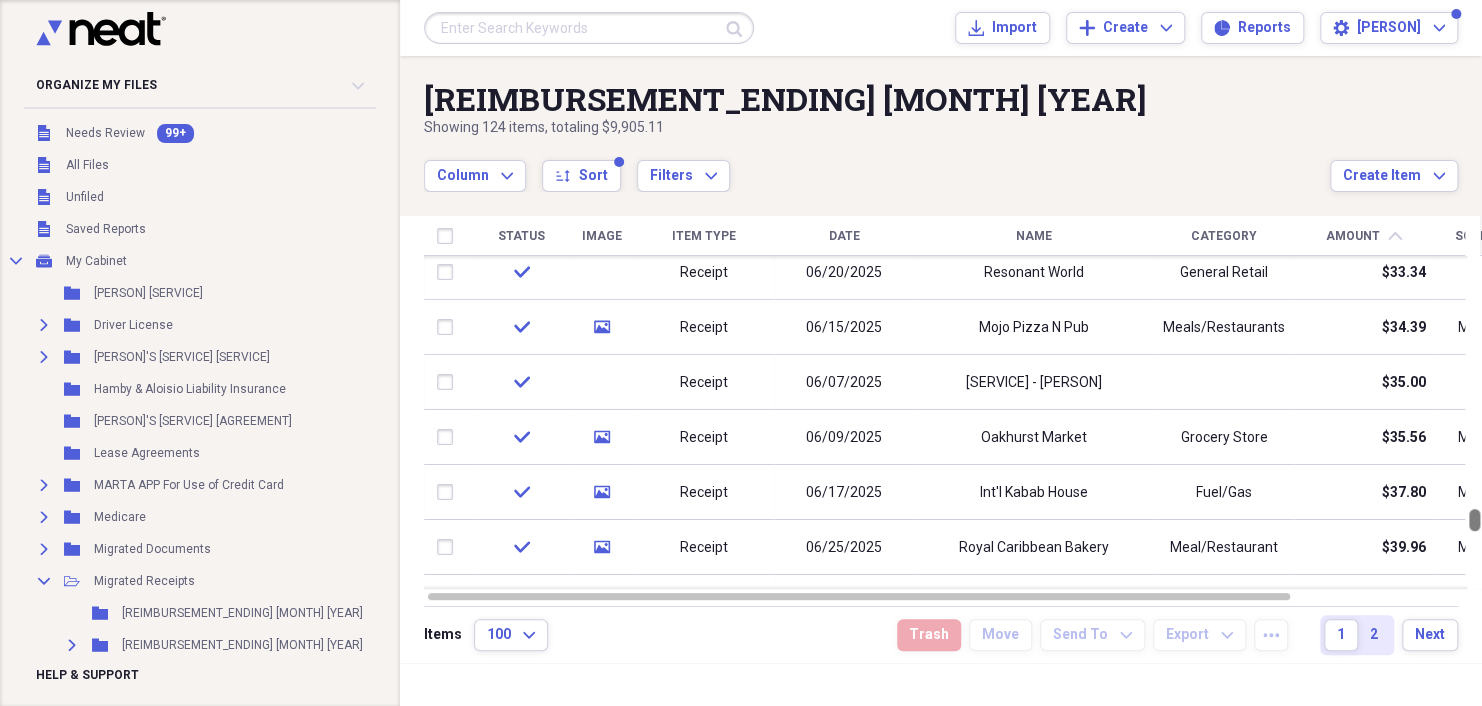 drag, startPoint x: 1473, startPoint y: 434, endPoint x: 1483, endPoint y: 521, distance: 87.57283 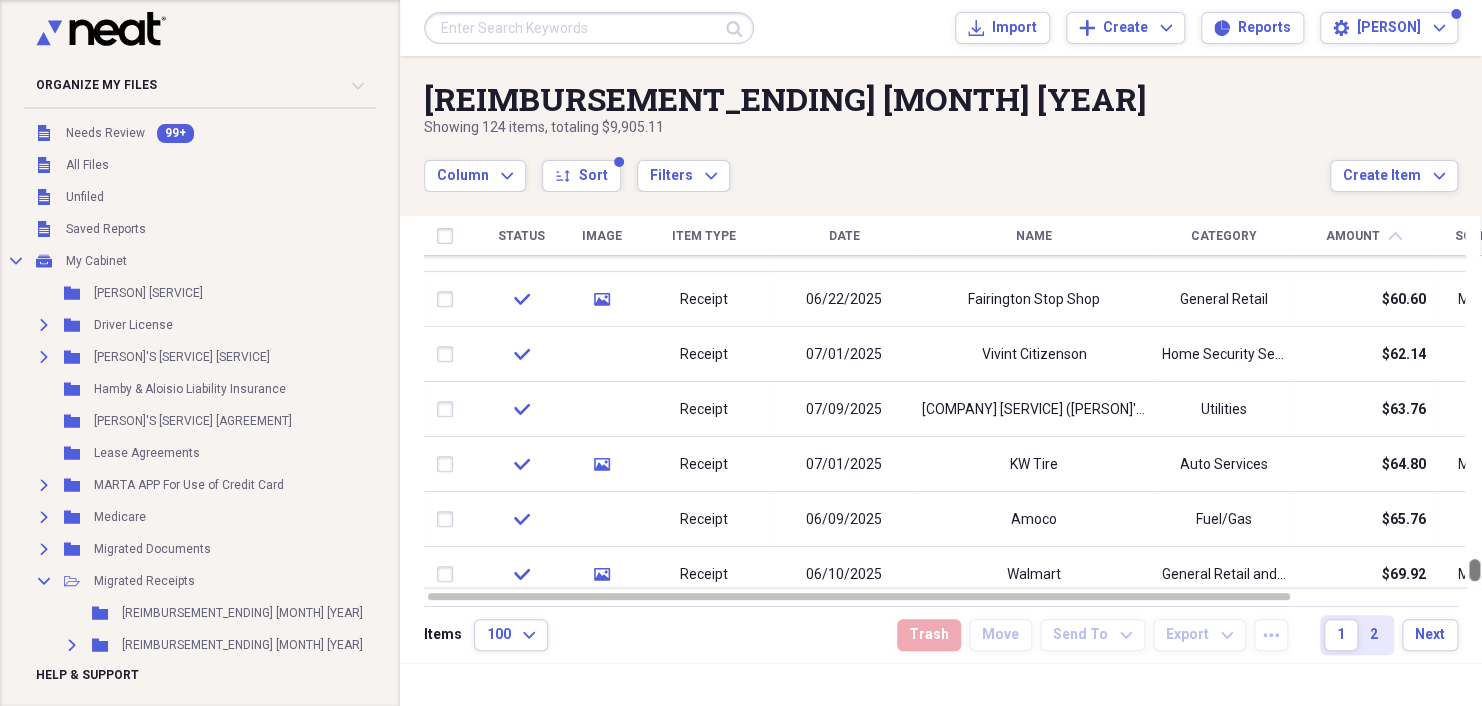 drag, startPoint x: 1480, startPoint y: 521, endPoint x: 1477, endPoint y: 587, distance: 66.068146 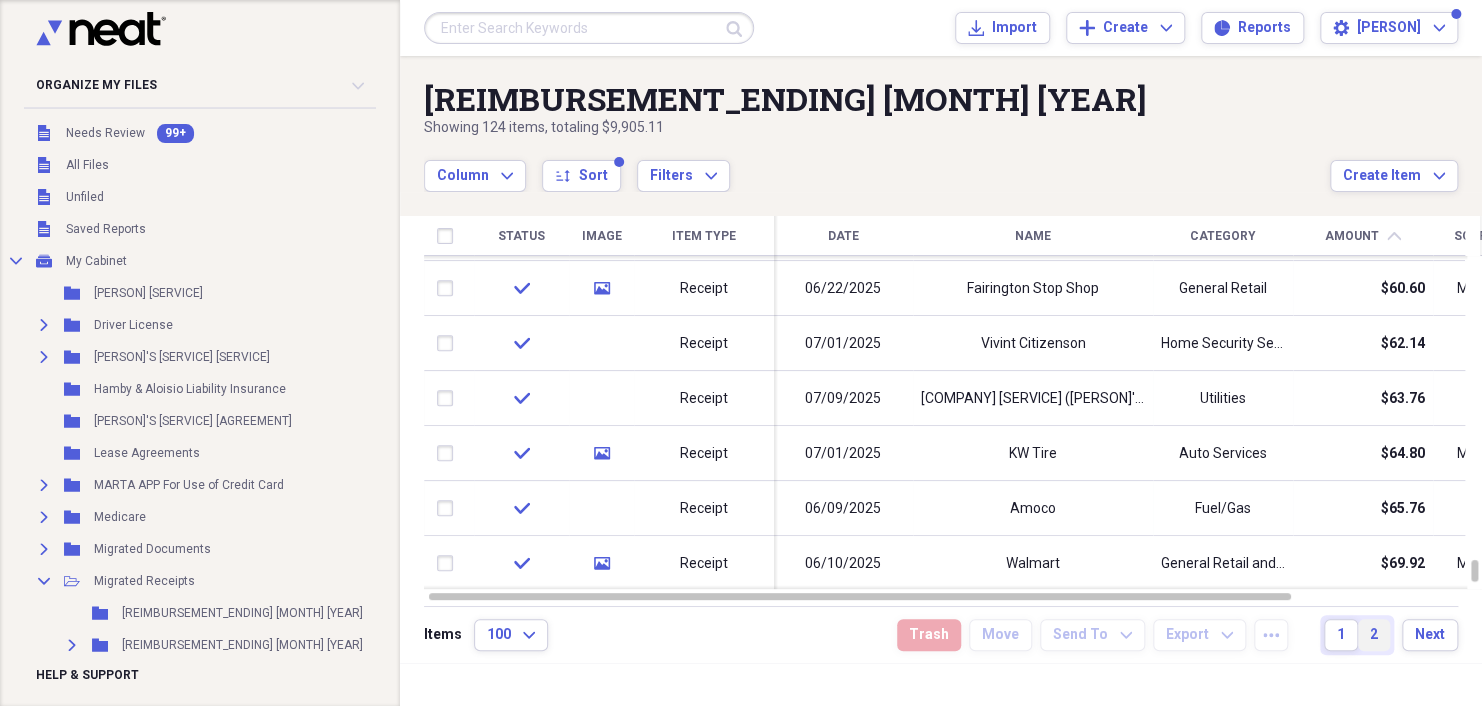 click on "2" at bounding box center (1374, 635) 